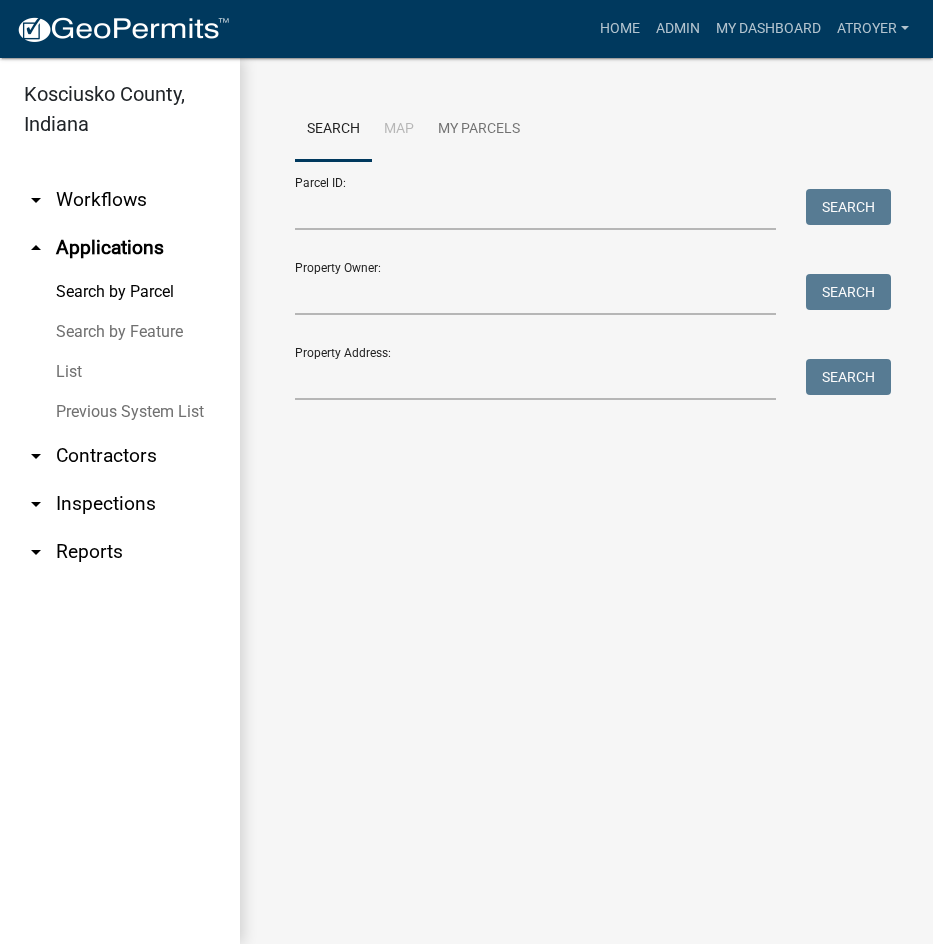 scroll, scrollTop: 0, scrollLeft: 0, axis: both 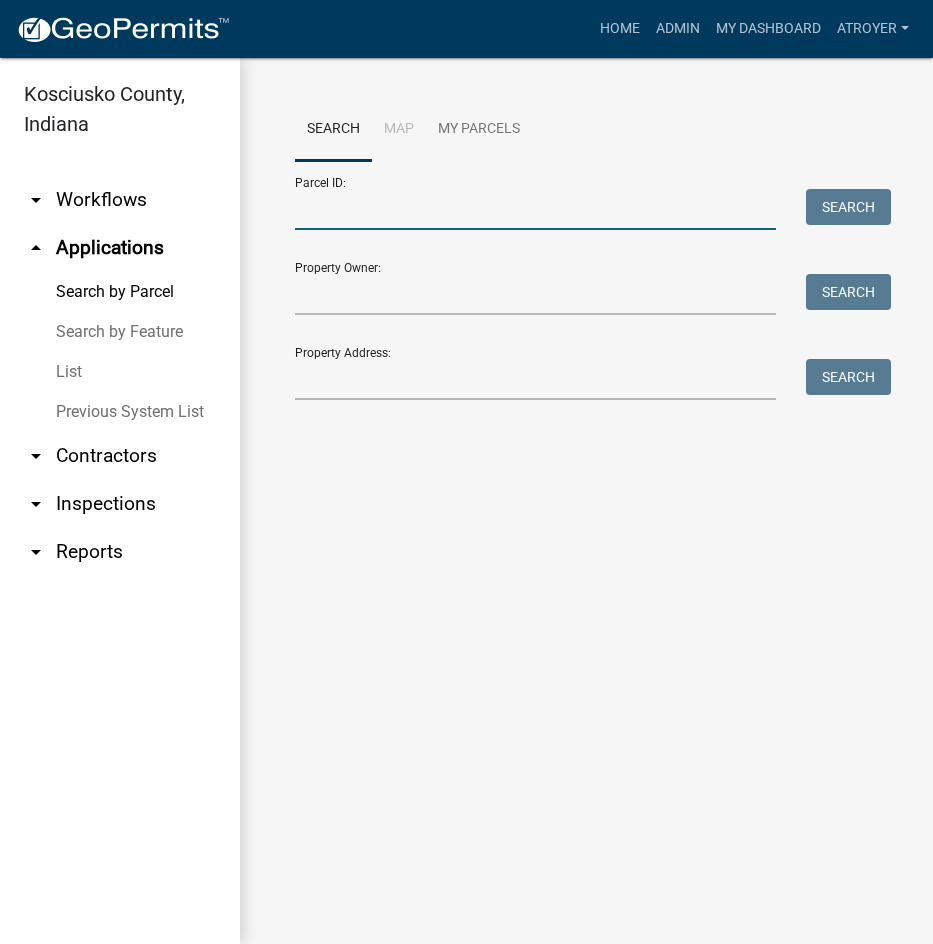 click on "Parcel ID:" at bounding box center [535, 209] 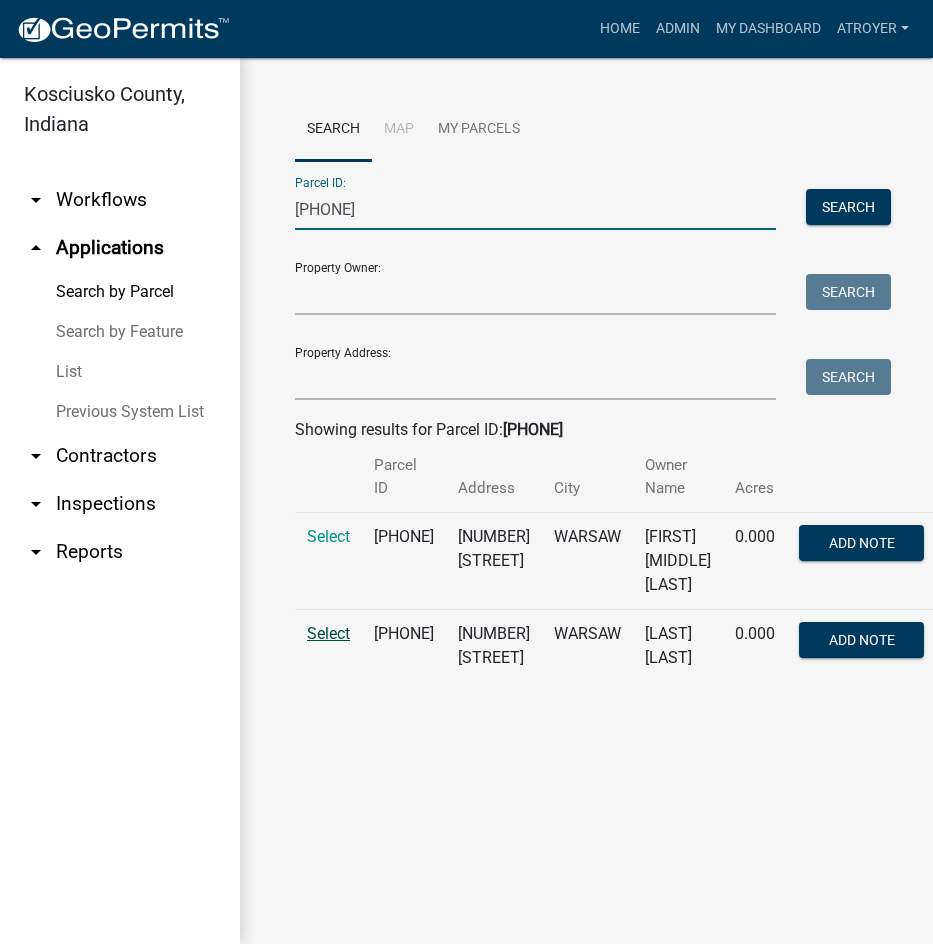 type on "029-101-005" 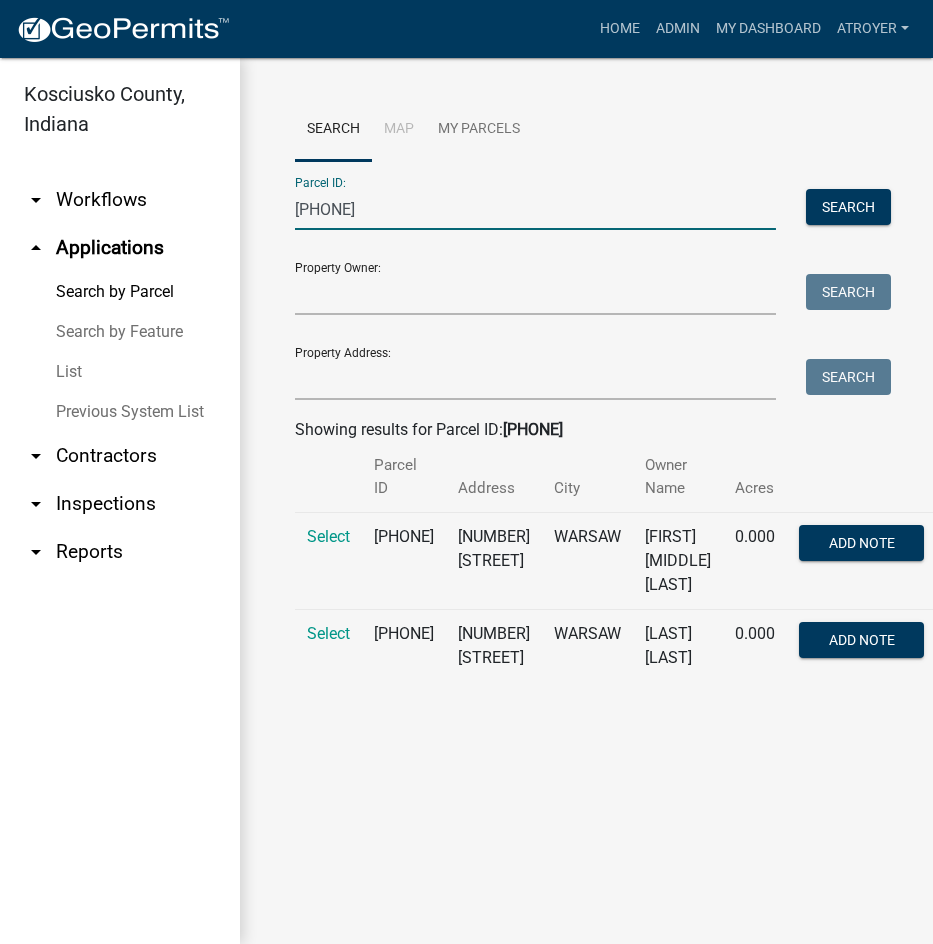 click on "Select" at bounding box center [328, 633] 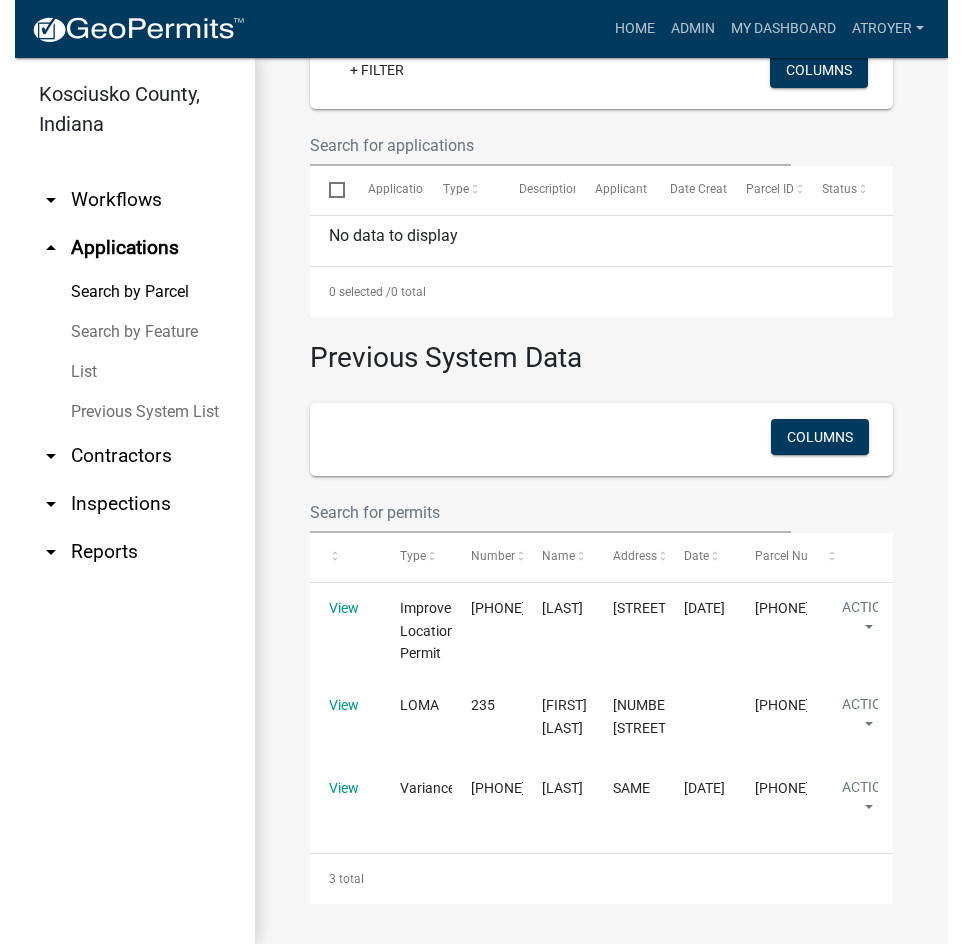 scroll, scrollTop: 720, scrollLeft: 0, axis: vertical 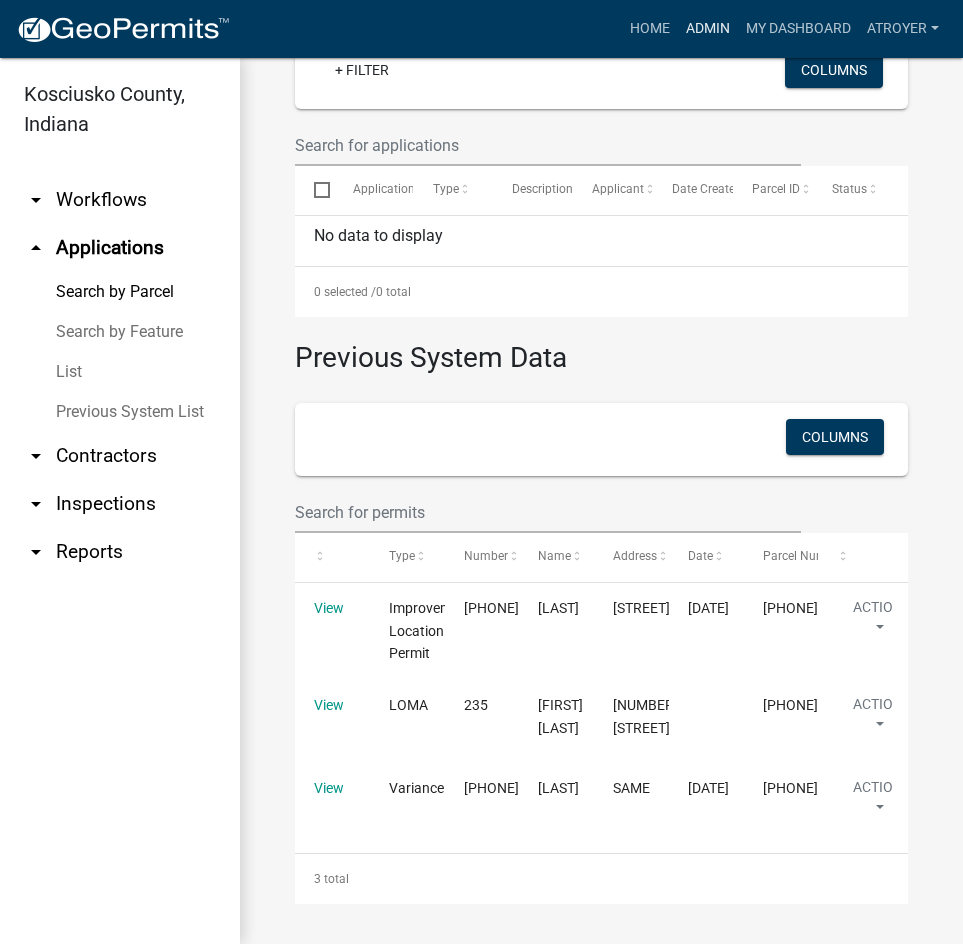 click on "Admin" at bounding box center [708, 29] 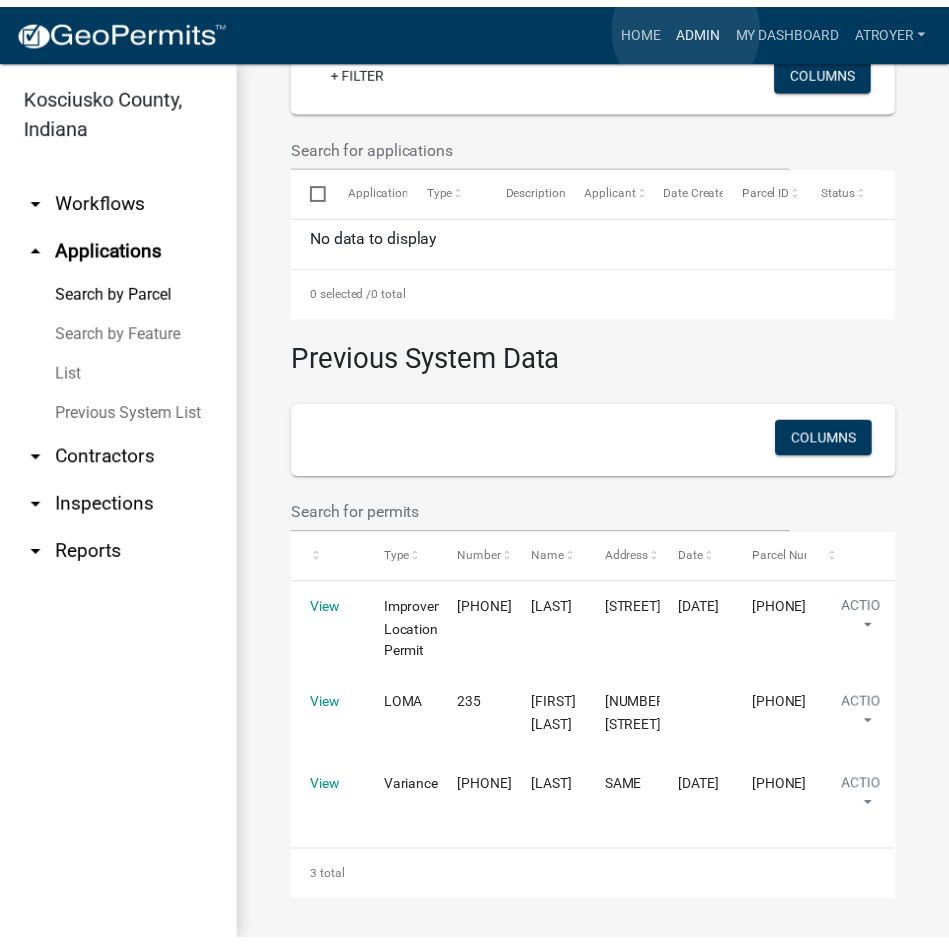 scroll, scrollTop: 0, scrollLeft: 0, axis: both 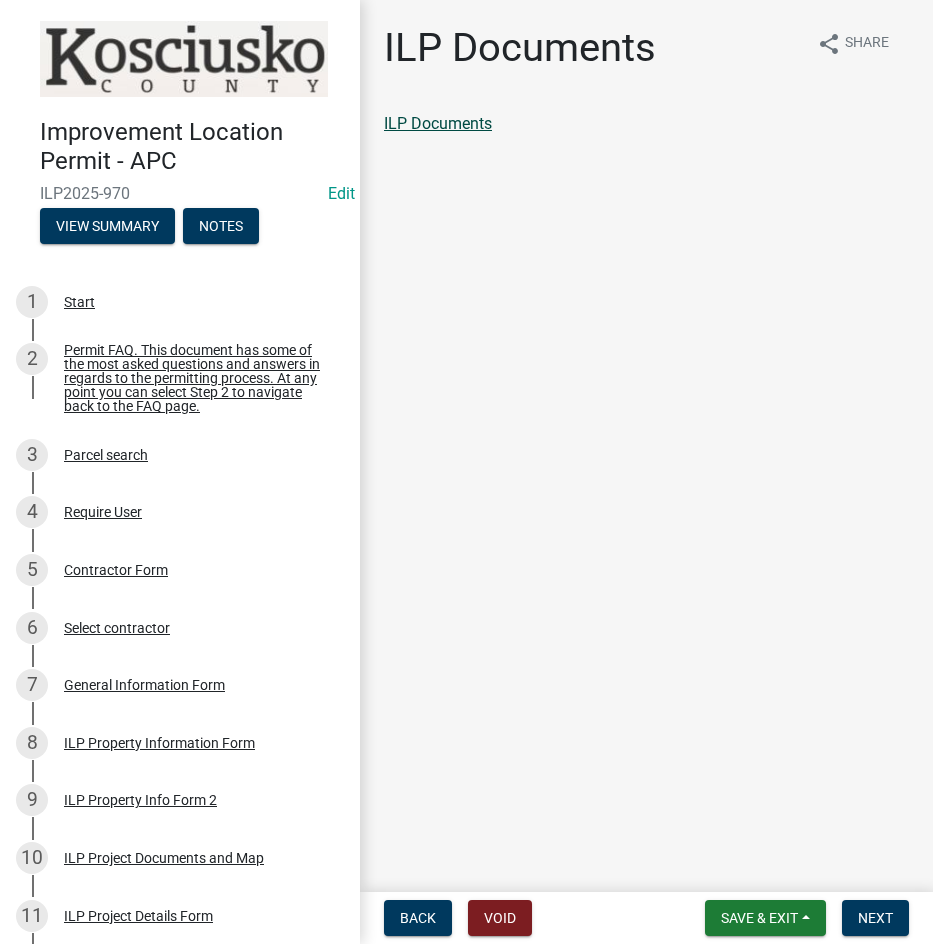 click on "ILP Documents" 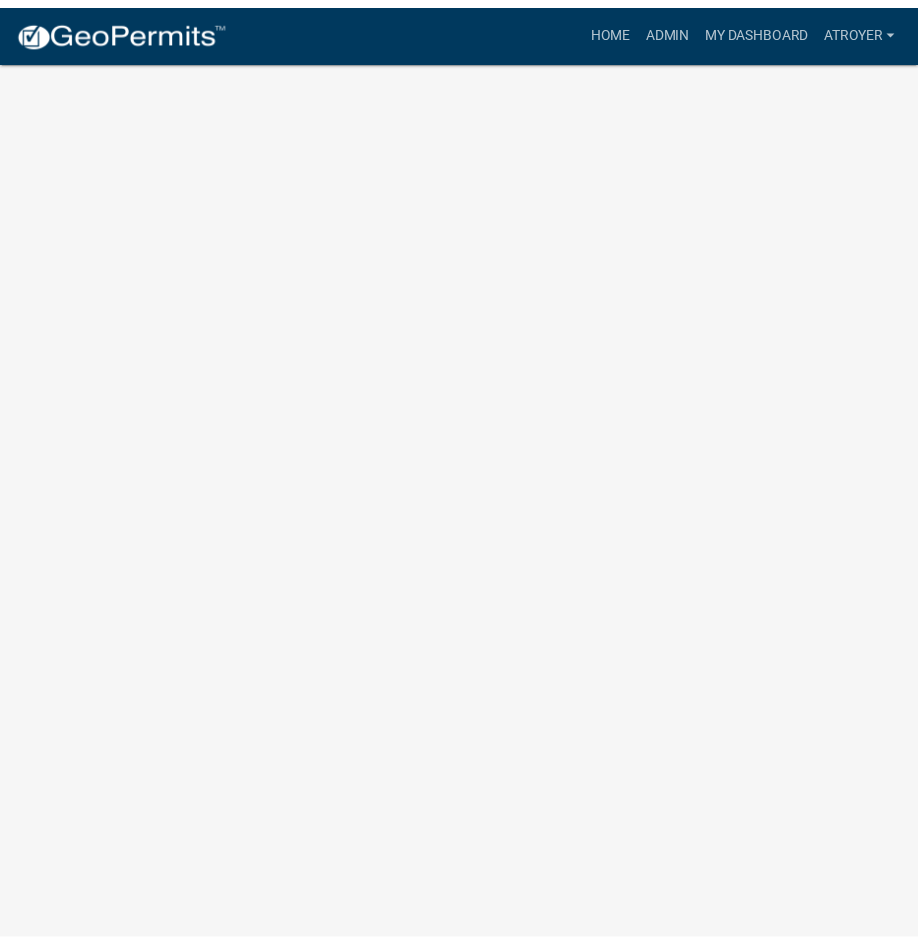 scroll, scrollTop: 0, scrollLeft: 0, axis: both 